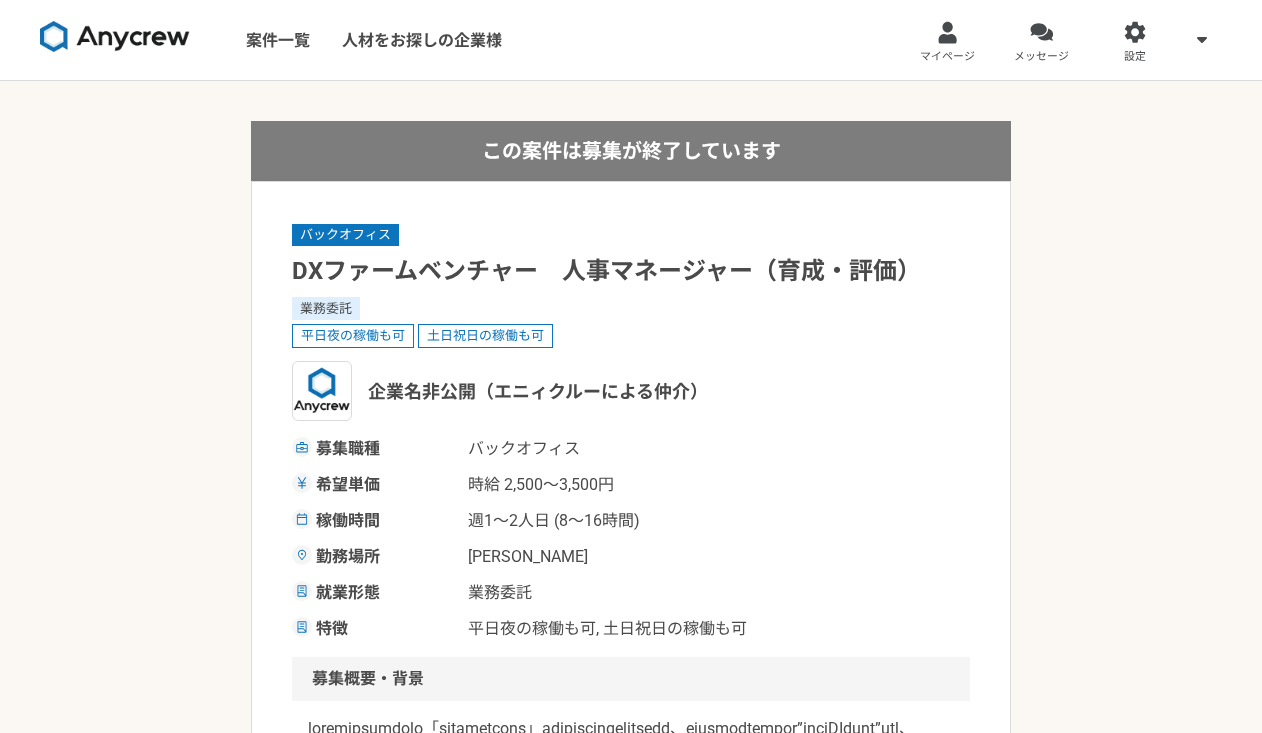 scroll, scrollTop: 0, scrollLeft: 0, axis: both 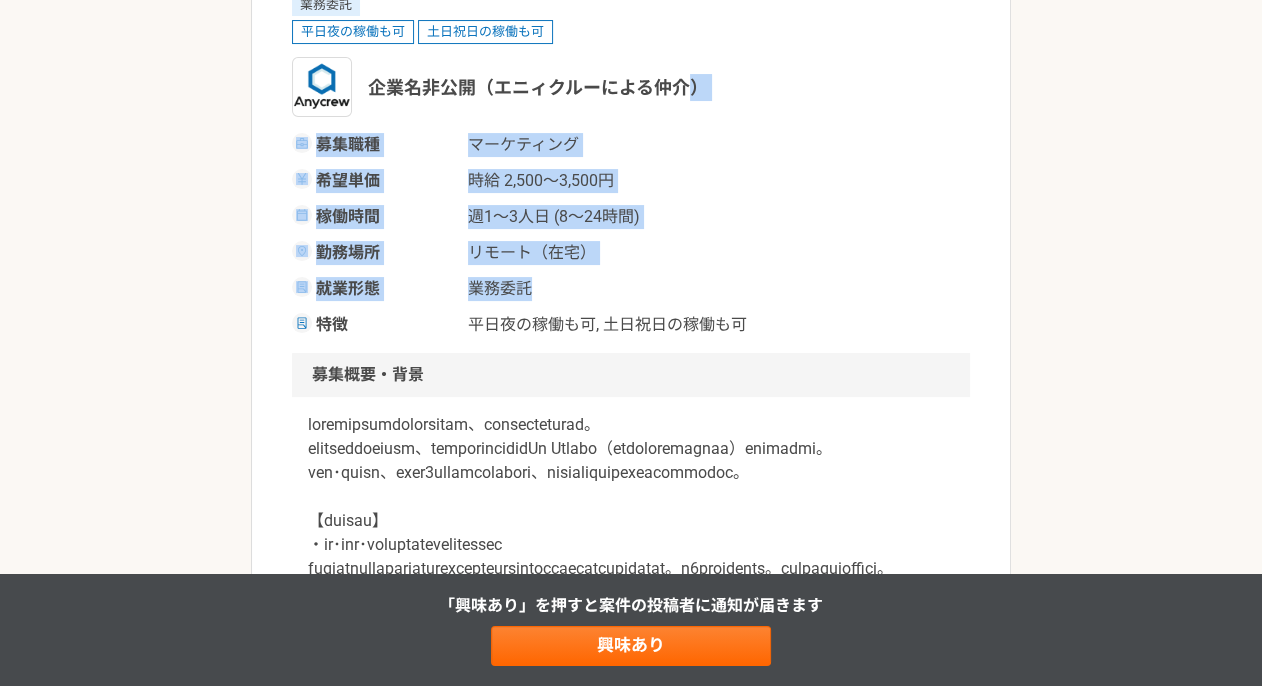 drag, startPoint x: 671, startPoint y: 285, endPoint x: 692, endPoint y: 100, distance: 186.18808 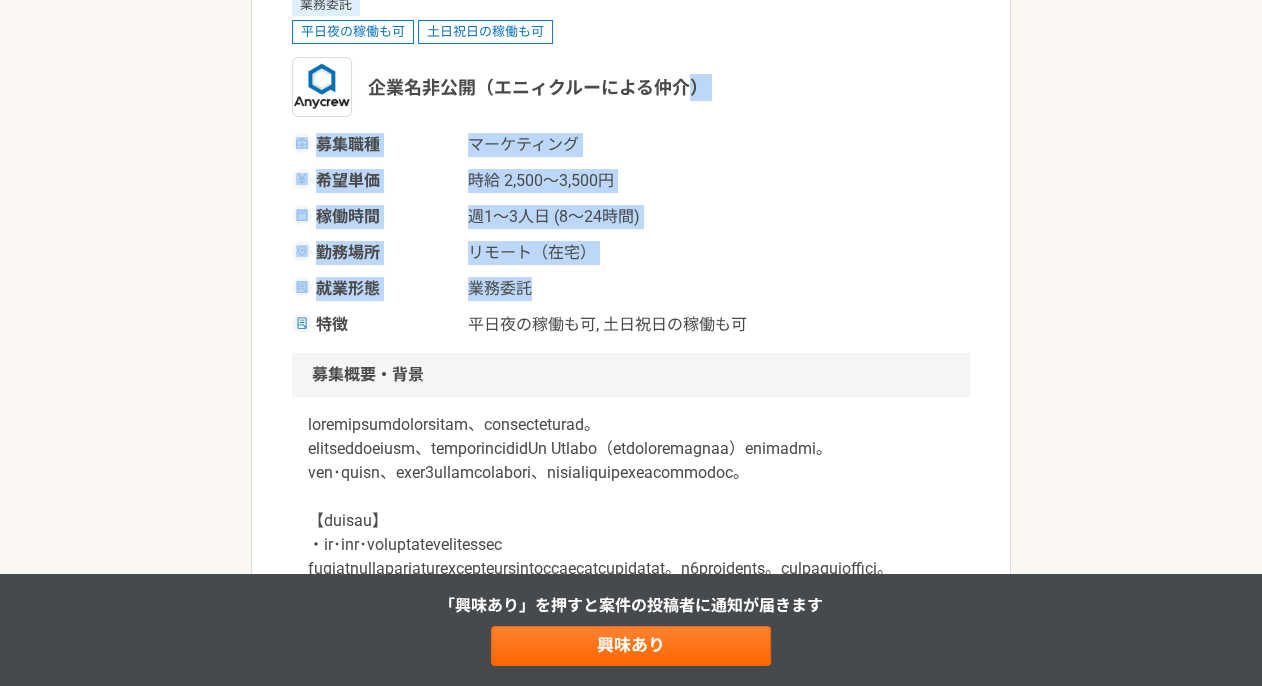 click on "募集職種 マーケティング 希望単価 時給 2,500〜3,500円 稼働時間 週1〜3人日 (8〜24時間) 勤務場所 リモート（在宅） 就業形態 業務委託 特徴 平日夜の稼働も可, 土日祝日の稼働も可" at bounding box center [631, 235] 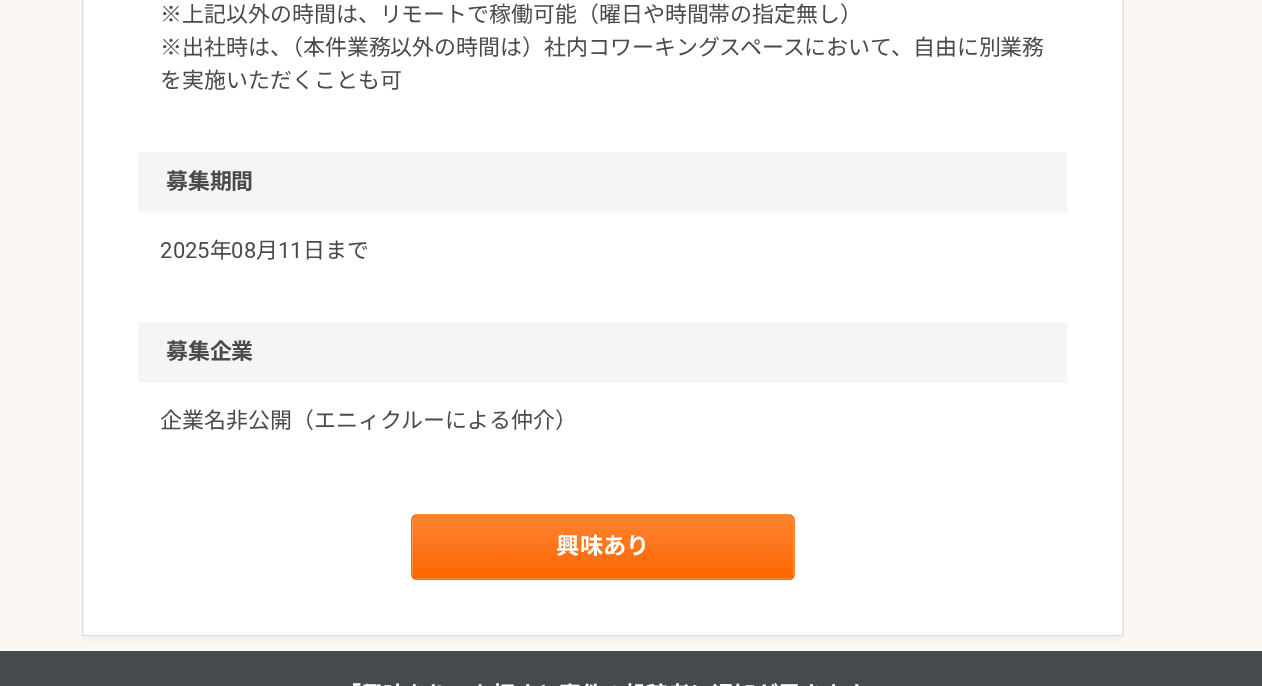 scroll, scrollTop: 2804, scrollLeft: 0, axis: vertical 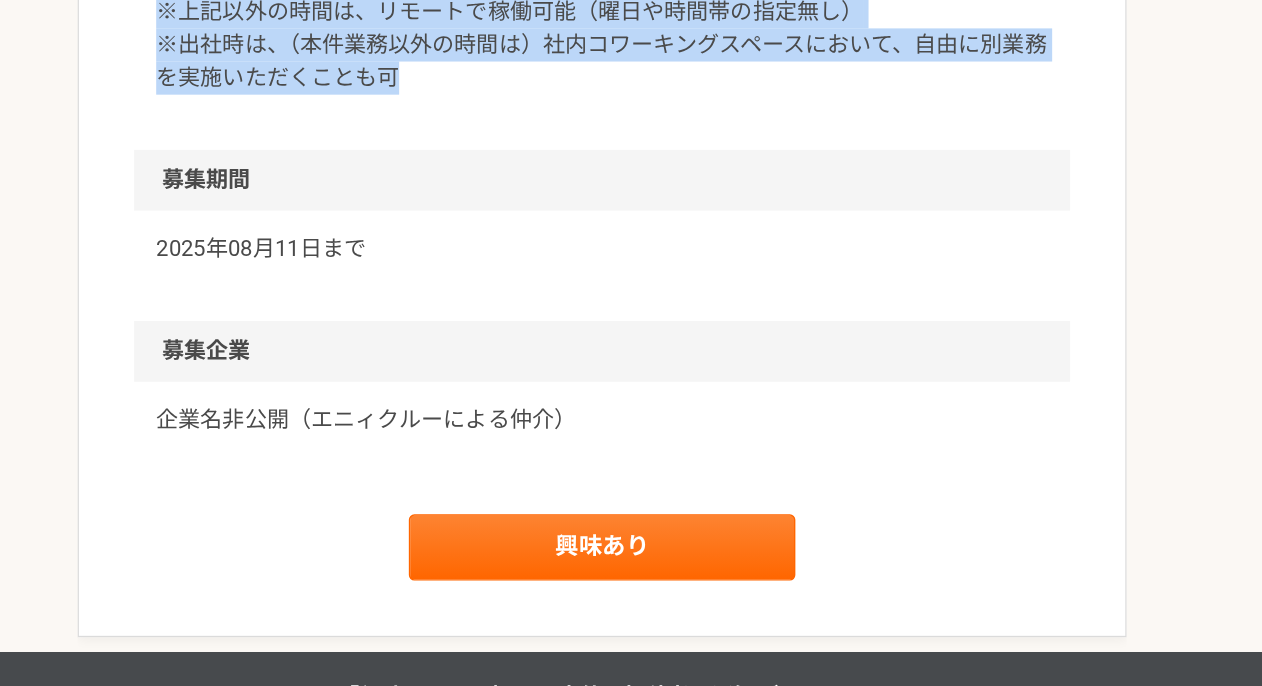 drag, startPoint x: 702, startPoint y: 424, endPoint x: 740, endPoint y: 237, distance: 190.8219 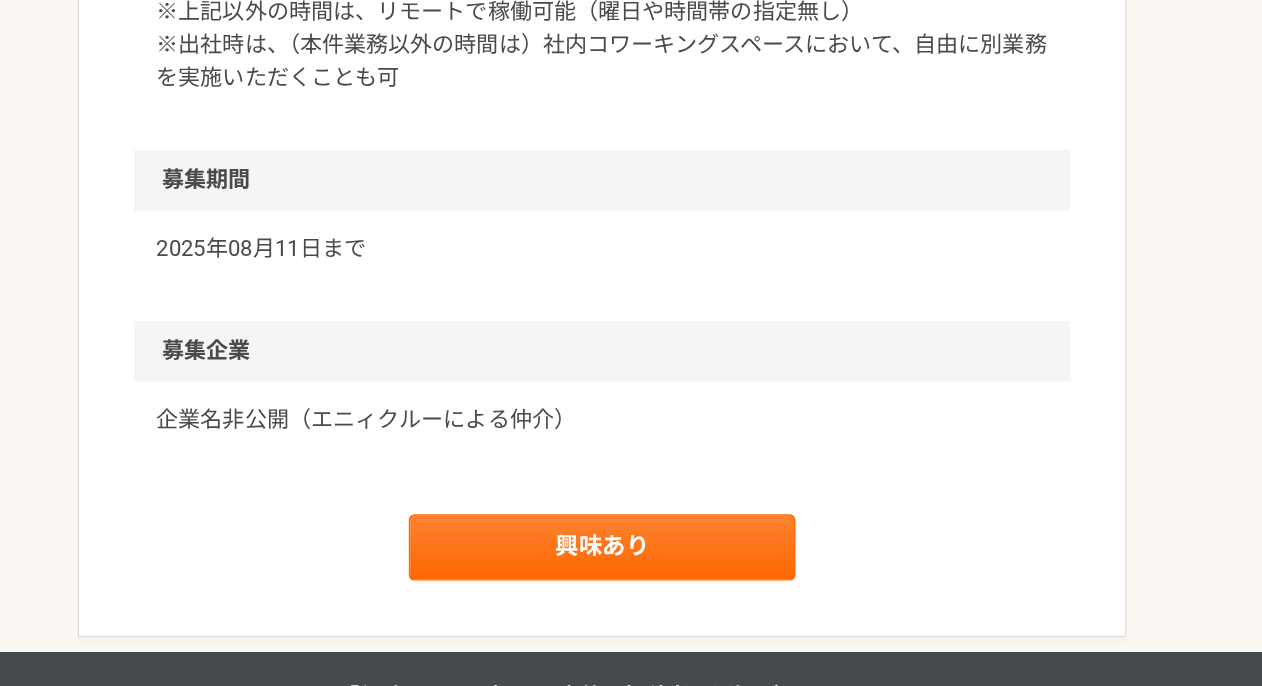 drag, startPoint x: 696, startPoint y: 340, endPoint x: 700, endPoint y: 244, distance: 96.0833 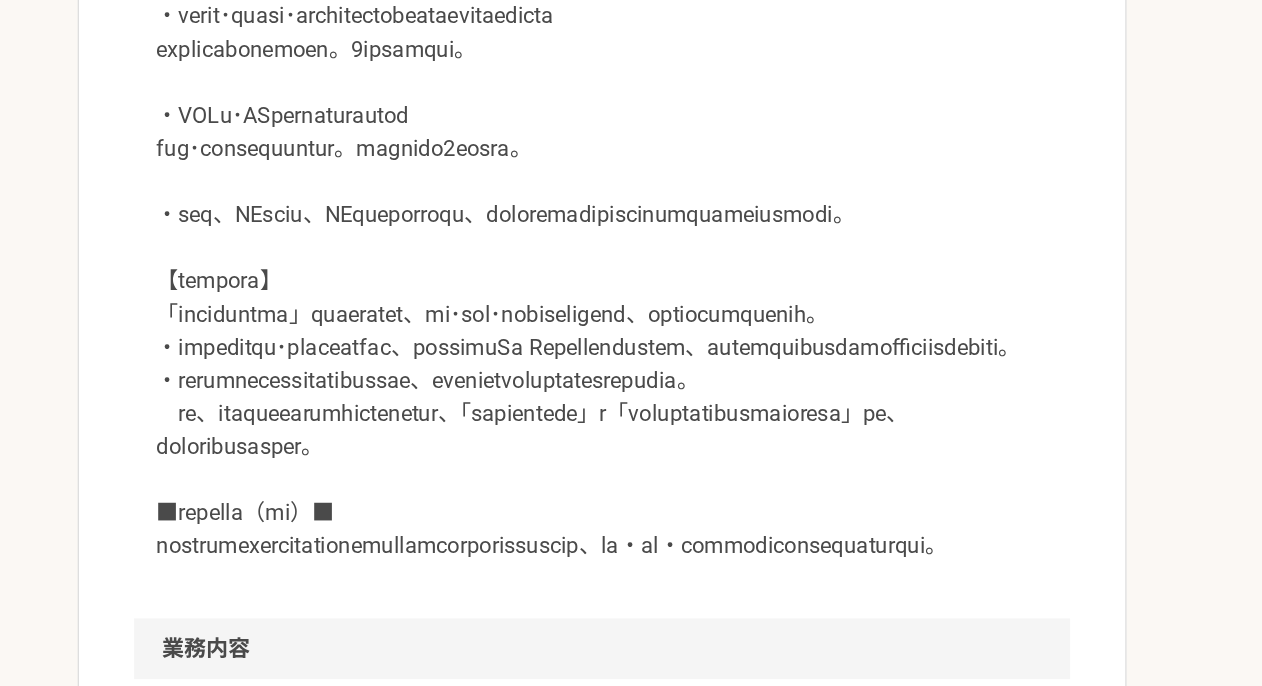scroll, scrollTop: 978, scrollLeft: 0, axis: vertical 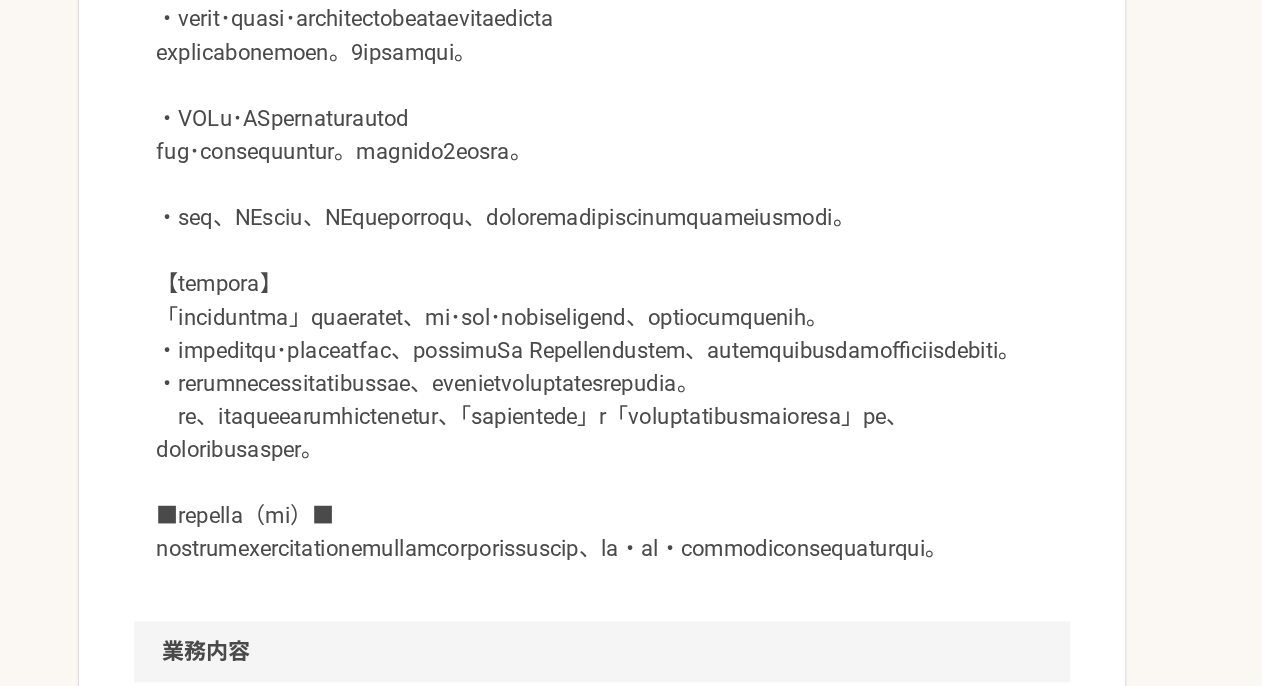 click at bounding box center [631, 62] 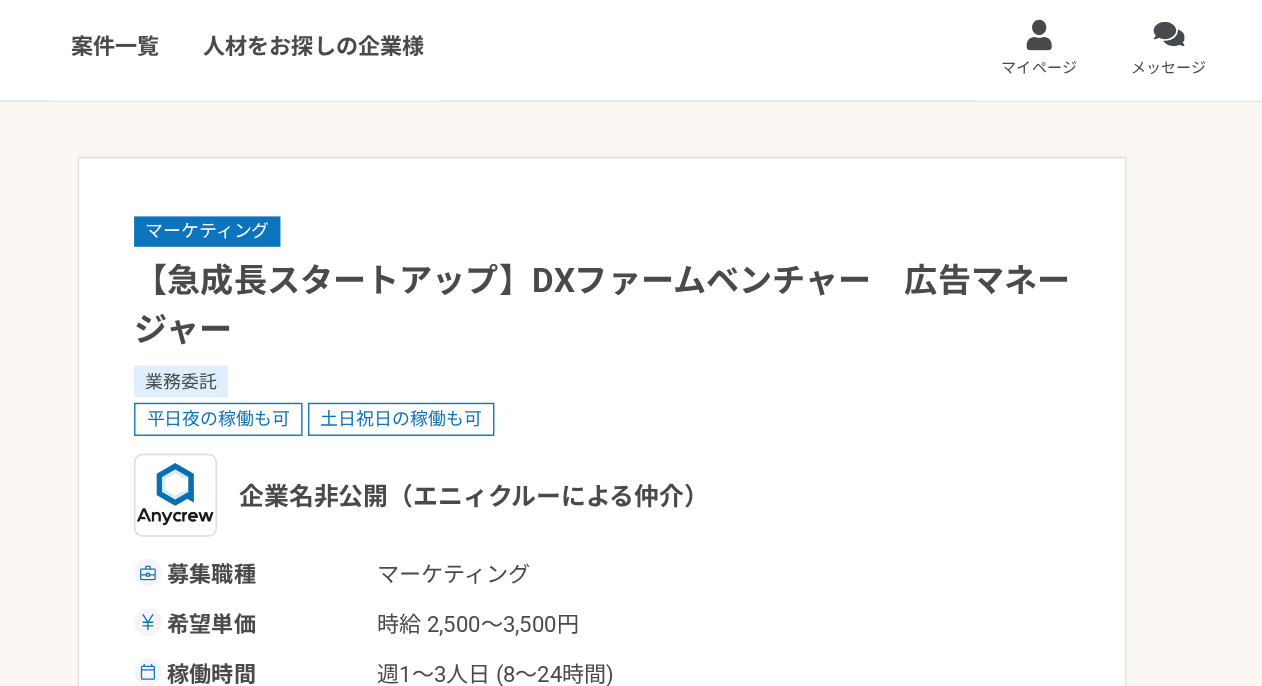 scroll, scrollTop: 0, scrollLeft: 0, axis: both 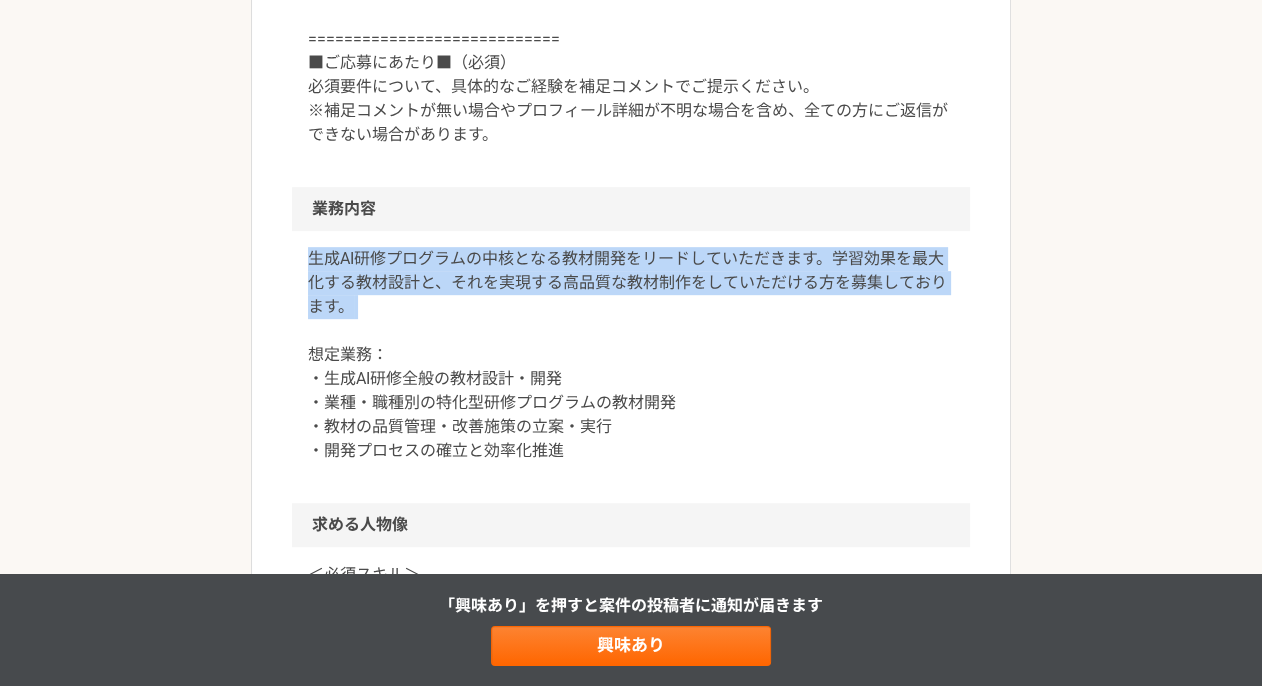 drag, startPoint x: 765, startPoint y: 306, endPoint x: 765, endPoint y: 234, distance: 72 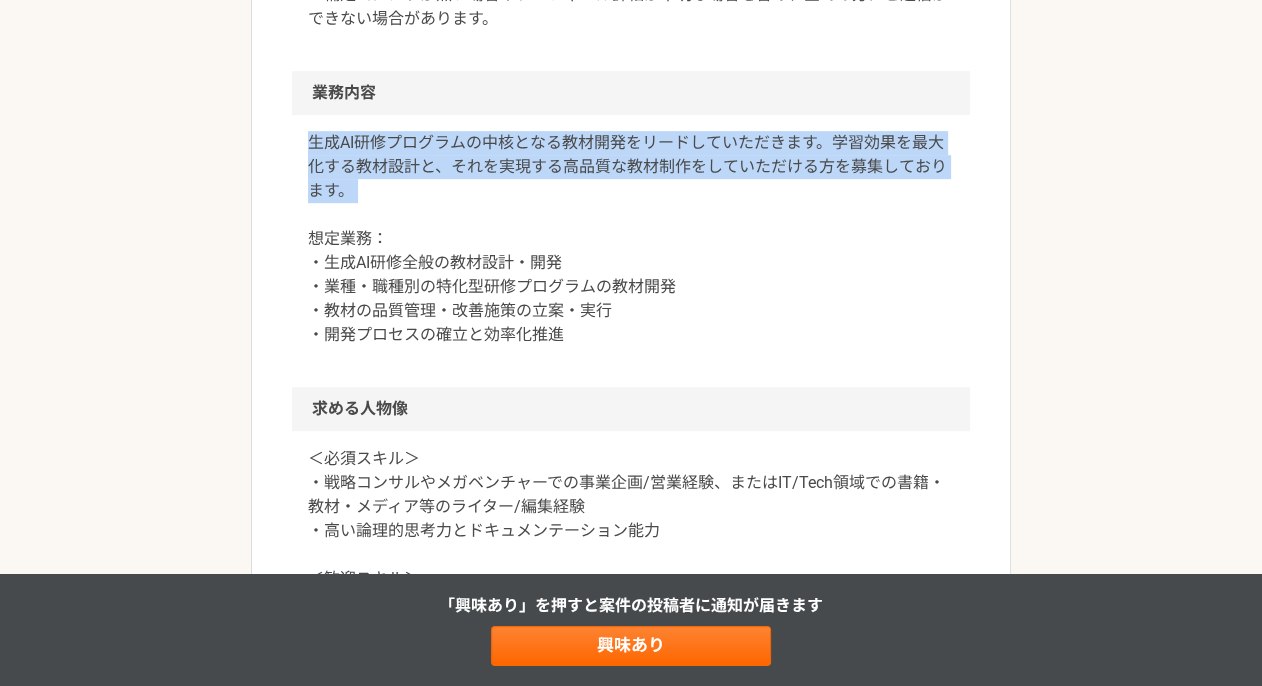 scroll, scrollTop: 985, scrollLeft: 0, axis: vertical 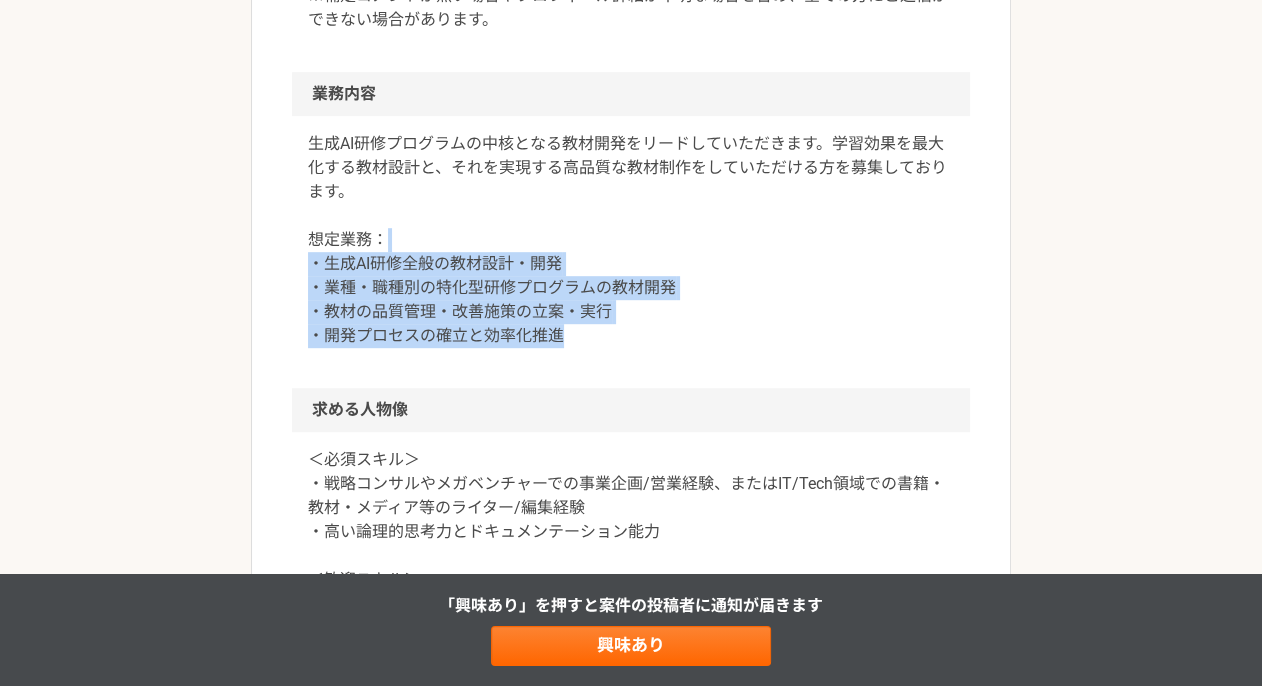 drag, startPoint x: 709, startPoint y: 365, endPoint x: 719, endPoint y: 239, distance: 126.3962 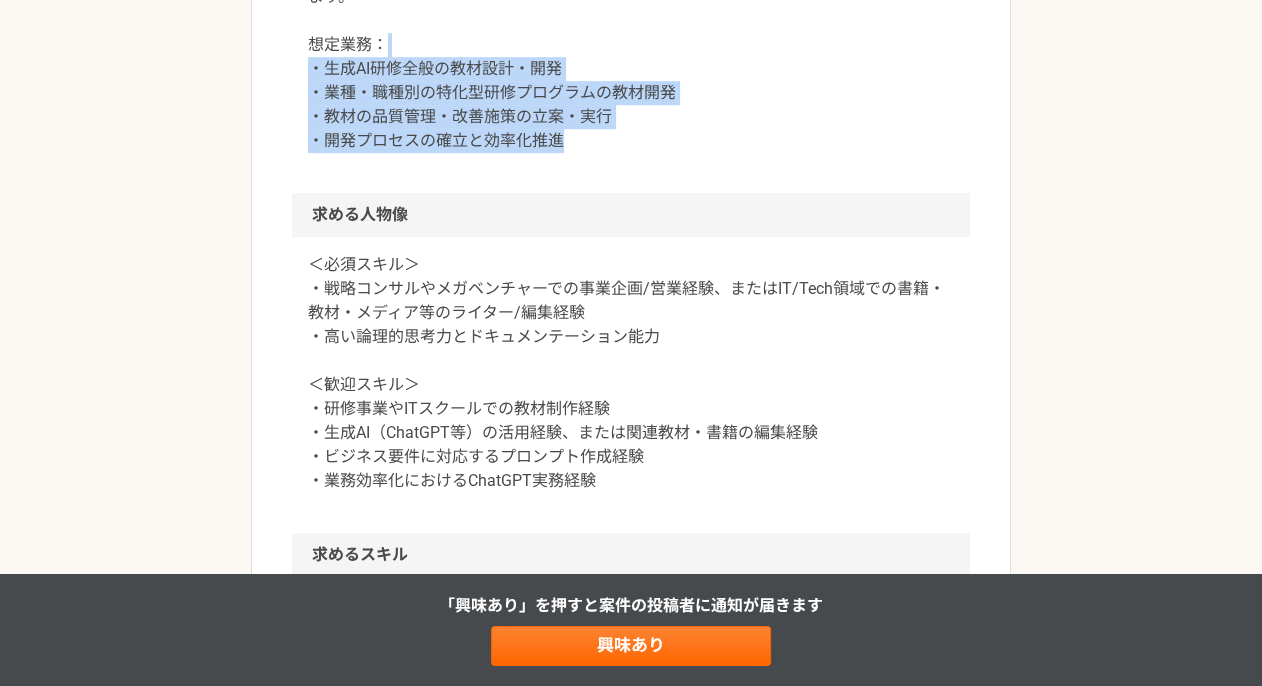 scroll, scrollTop: 1183, scrollLeft: 0, axis: vertical 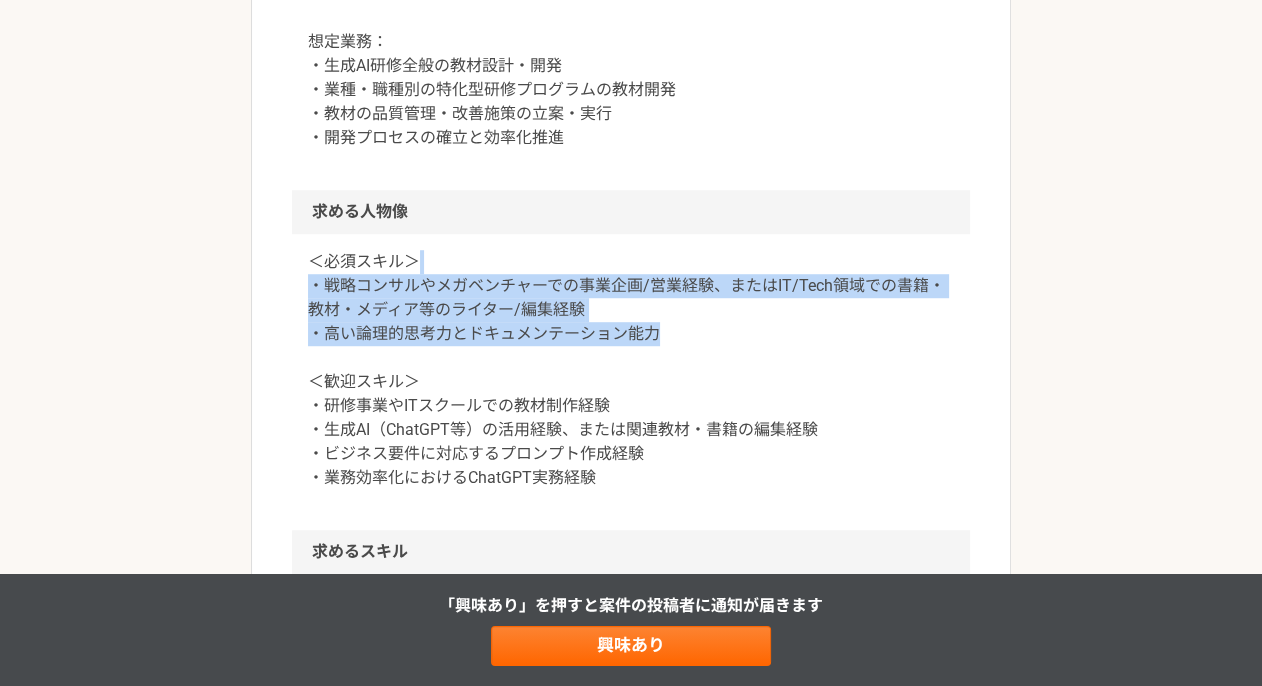 drag, startPoint x: 734, startPoint y: 325, endPoint x: 746, endPoint y: 259, distance: 67.08204 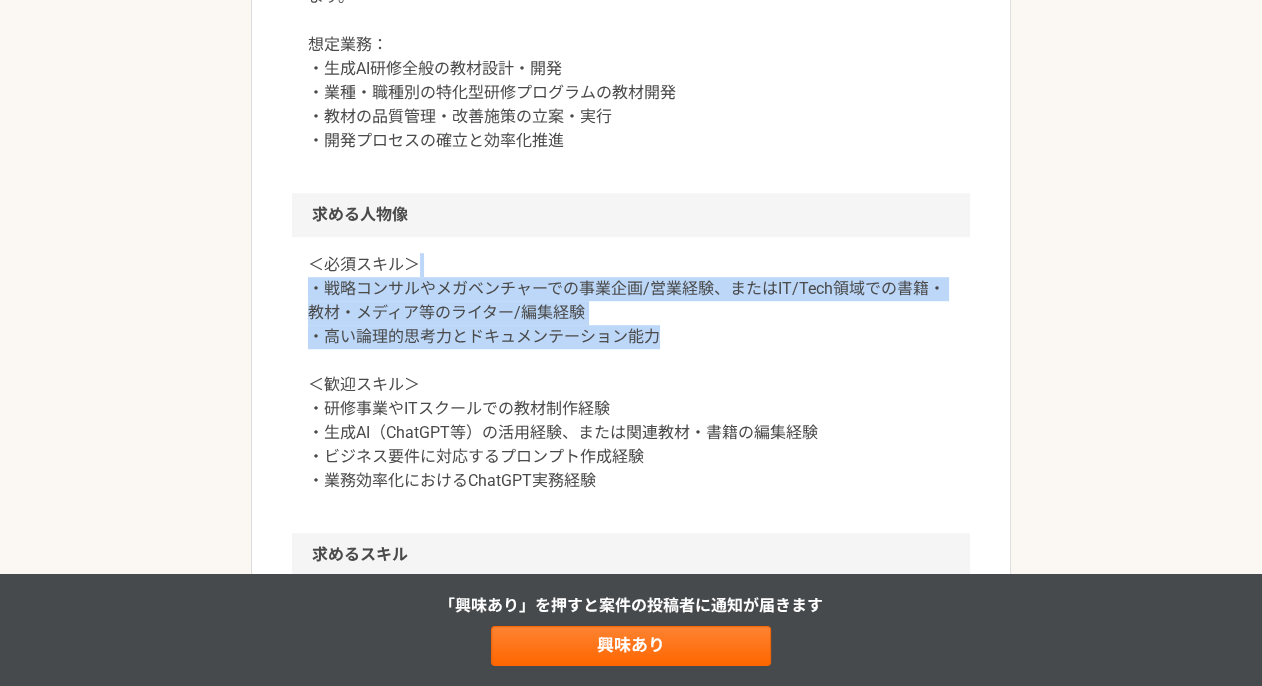 scroll, scrollTop: 1185, scrollLeft: 0, axis: vertical 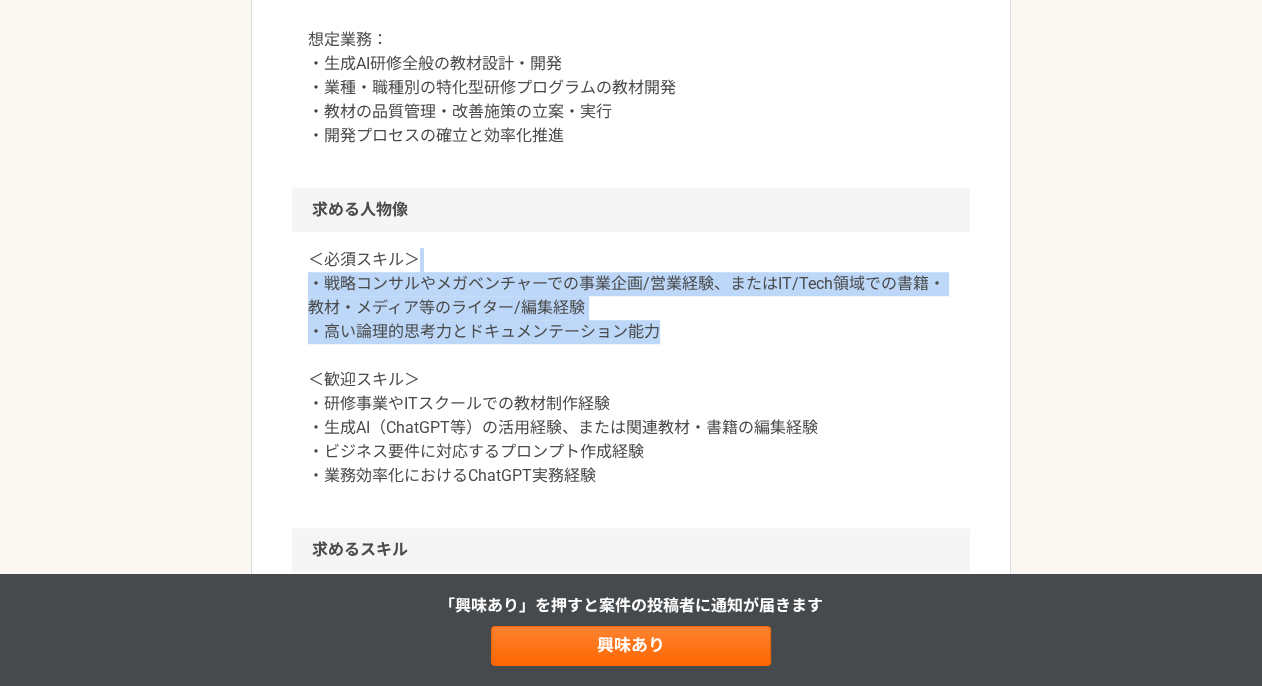 click on "＜必須スキル＞
・戦略コンサルやメガベンチャーでの事業企画/営業経験、またはIT/Tech領域での書籍・教材・メディア等のライター/編集経験
・高い論理的思考力とドキュメンテーション能力
＜歓迎スキル＞
・研修事業やITスクールでの教材制作経験
・生成AI（ChatGPT等）の活用経験、または関連教材・書籍の編集経験
・ビジネス要件に対応するプロンプト作成経験
・業務効率化におけるChatGPT実務経験" at bounding box center (631, 368) 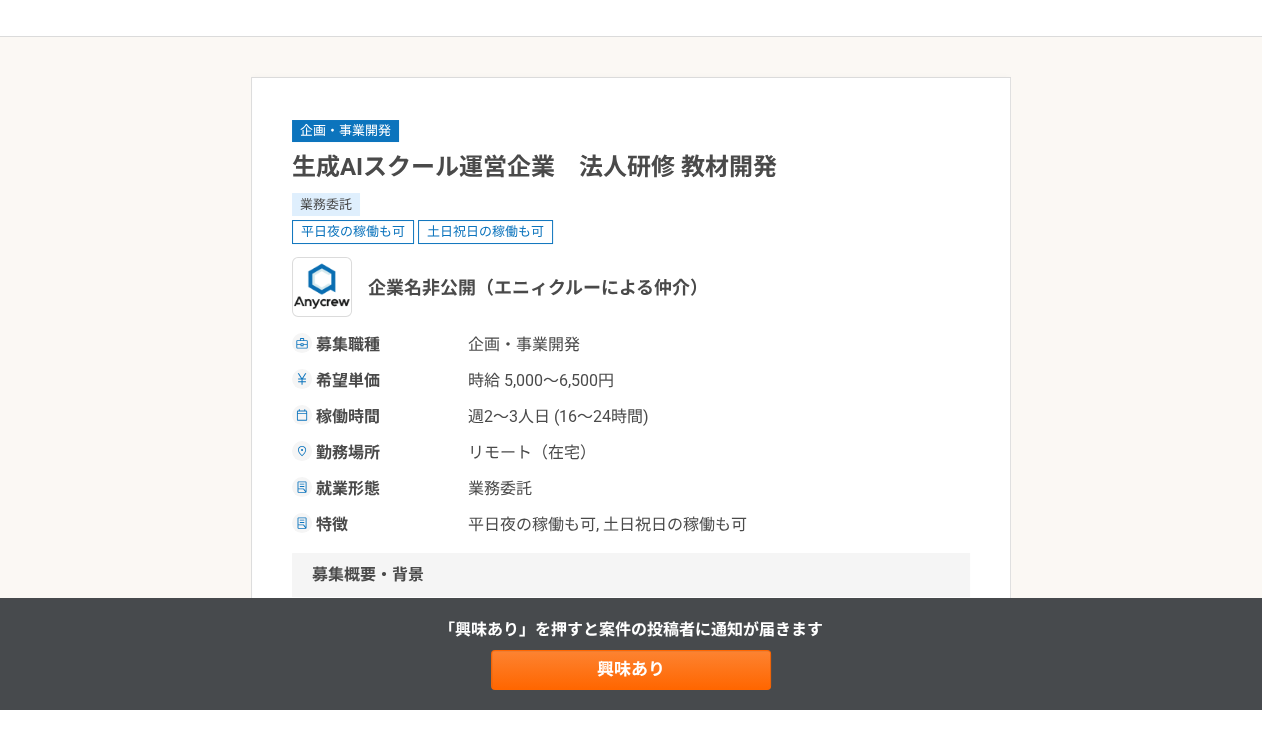 scroll, scrollTop: 0, scrollLeft: 0, axis: both 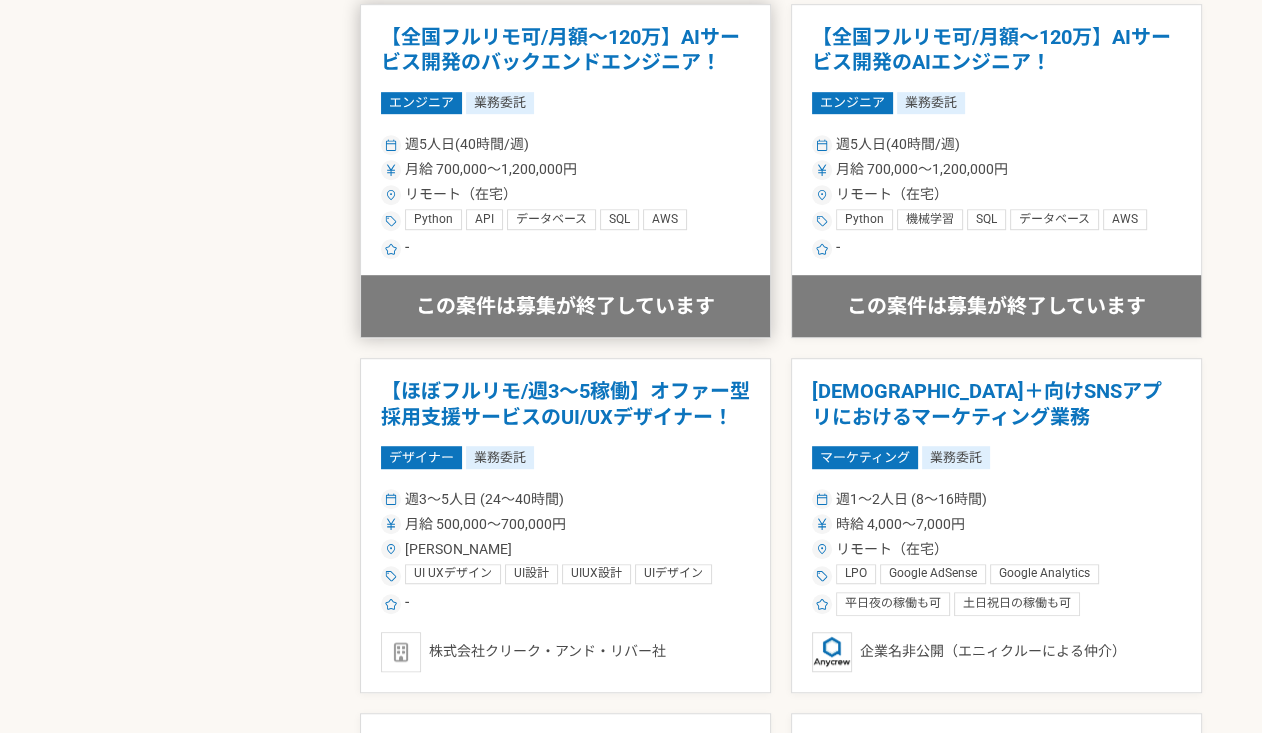 click on "週5人日(40時間/週)" at bounding box center (565, 144) 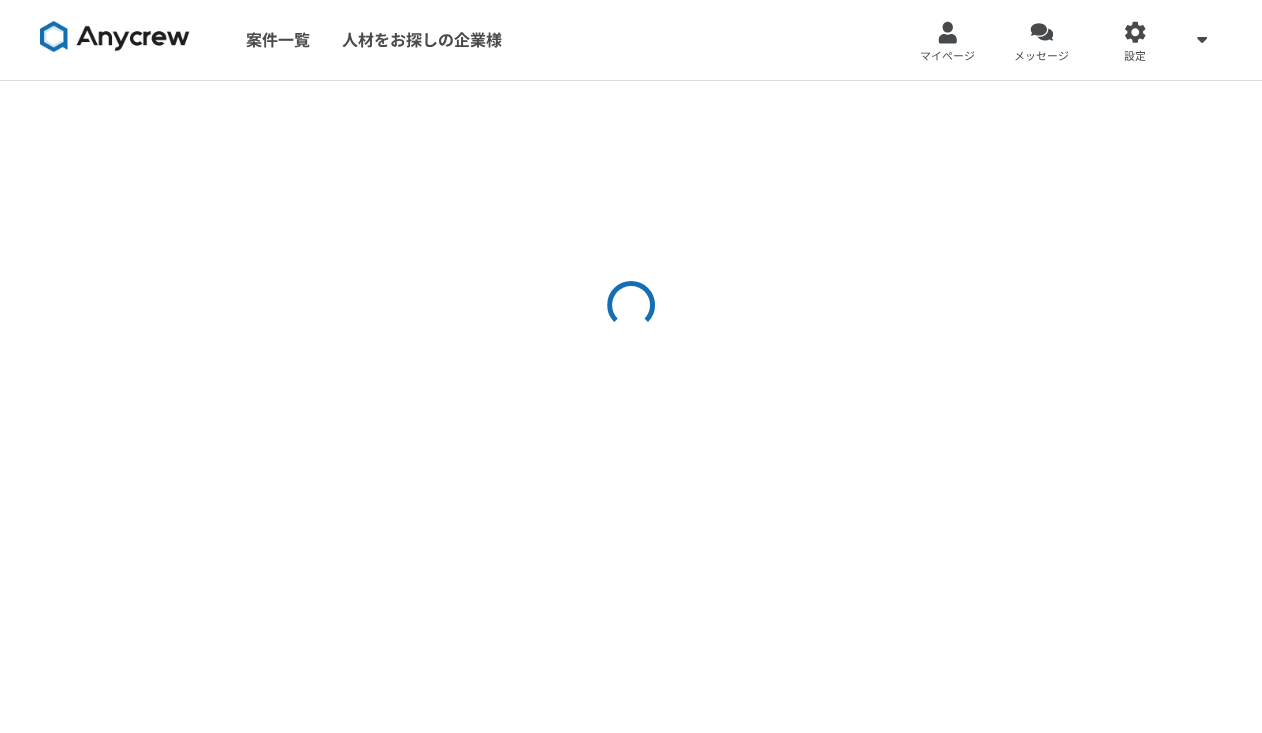 scroll, scrollTop: 0, scrollLeft: 0, axis: both 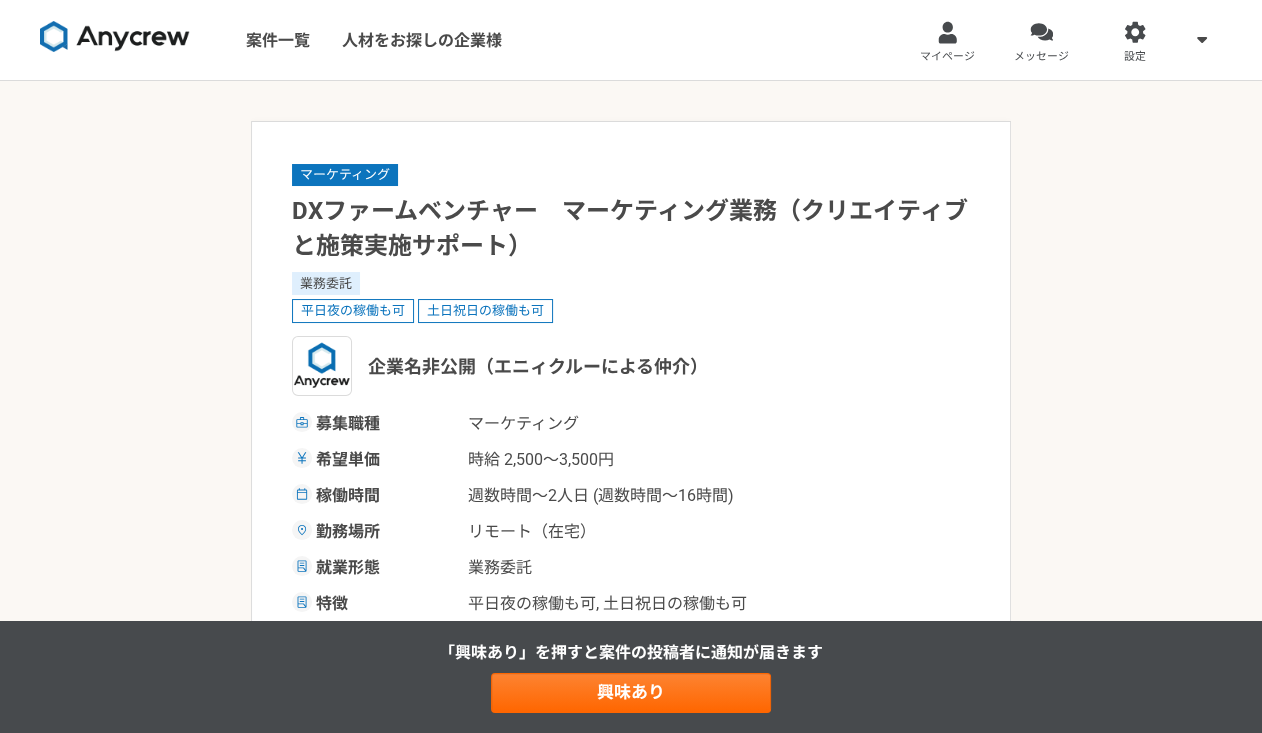 click on "平日夜の稼働も可 土日祝日の稼働も可" at bounding box center [631, 311] 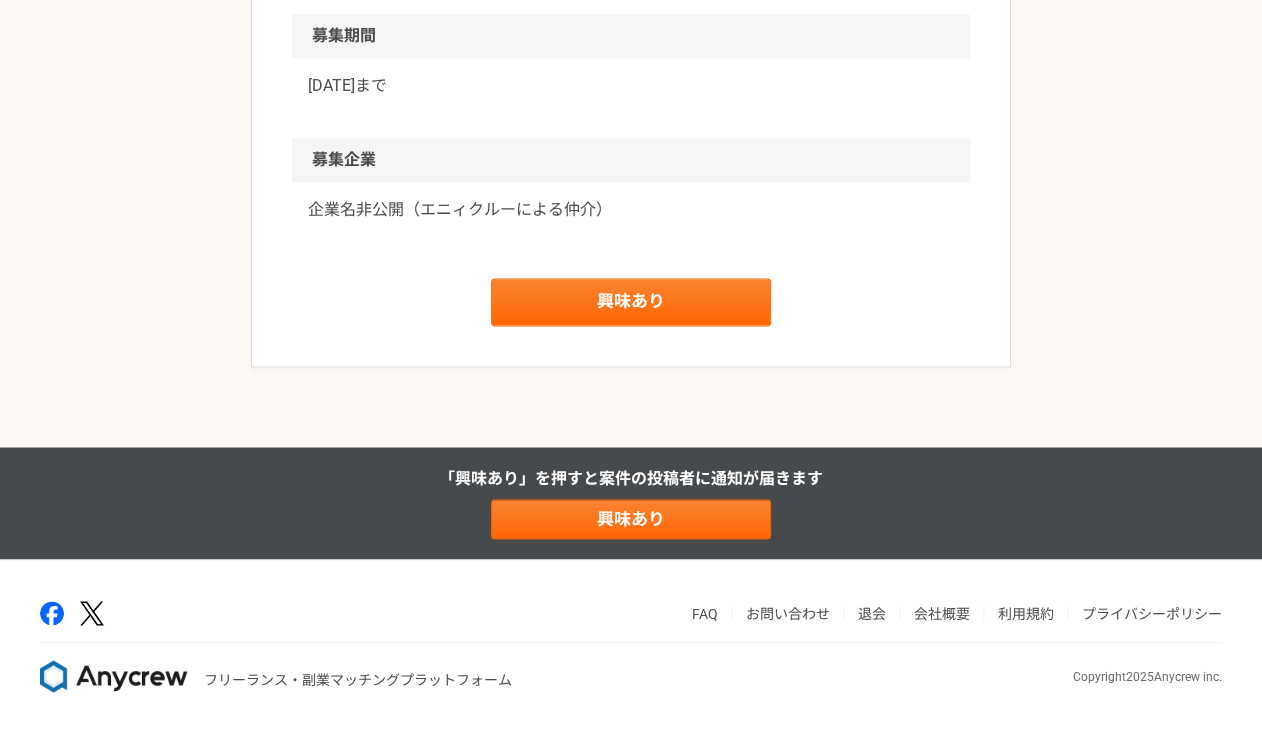 scroll, scrollTop: 3262, scrollLeft: 0, axis: vertical 